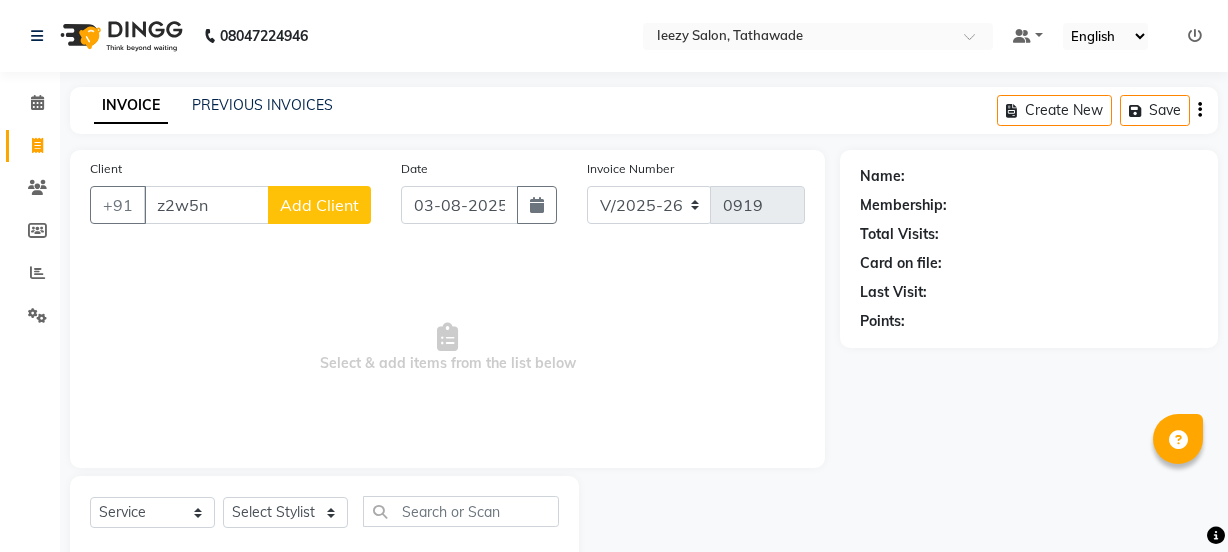 select on "5982" 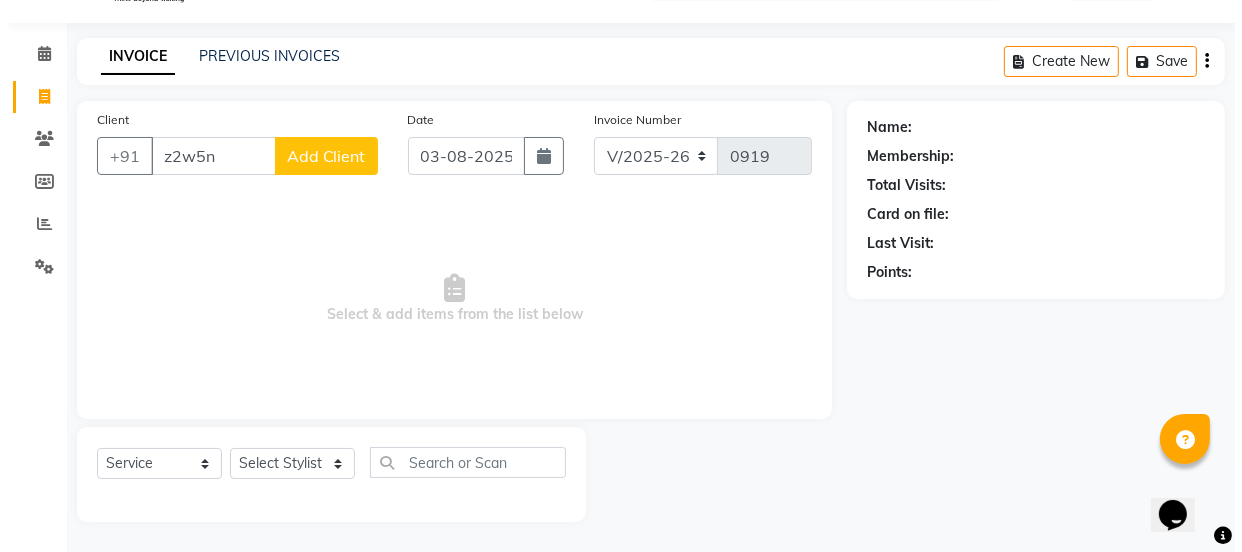 scroll, scrollTop: 0, scrollLeft: 0, axis: both 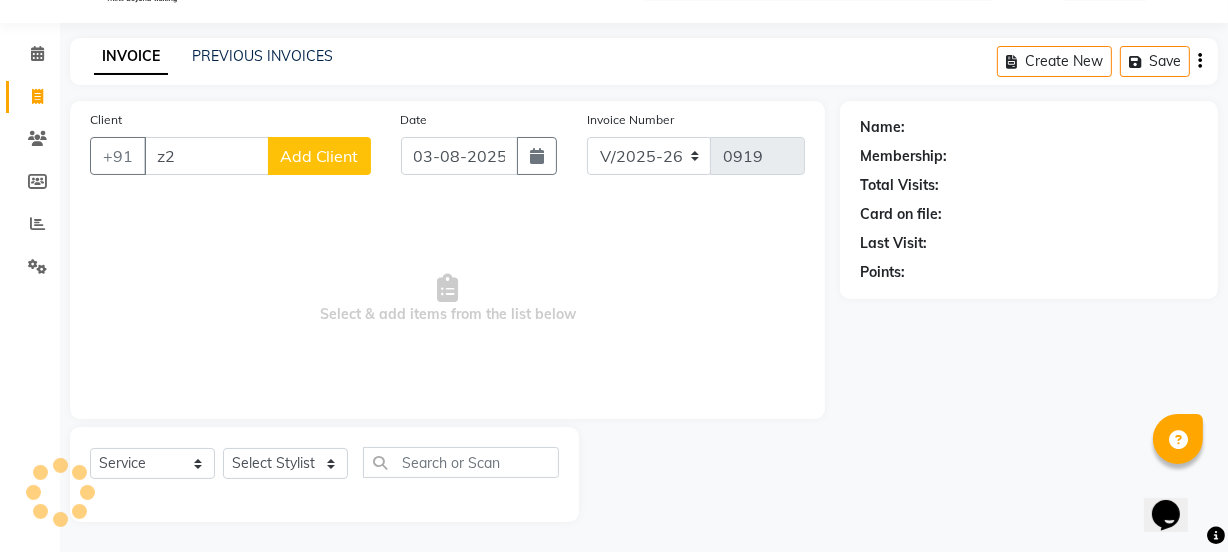 type on "z" 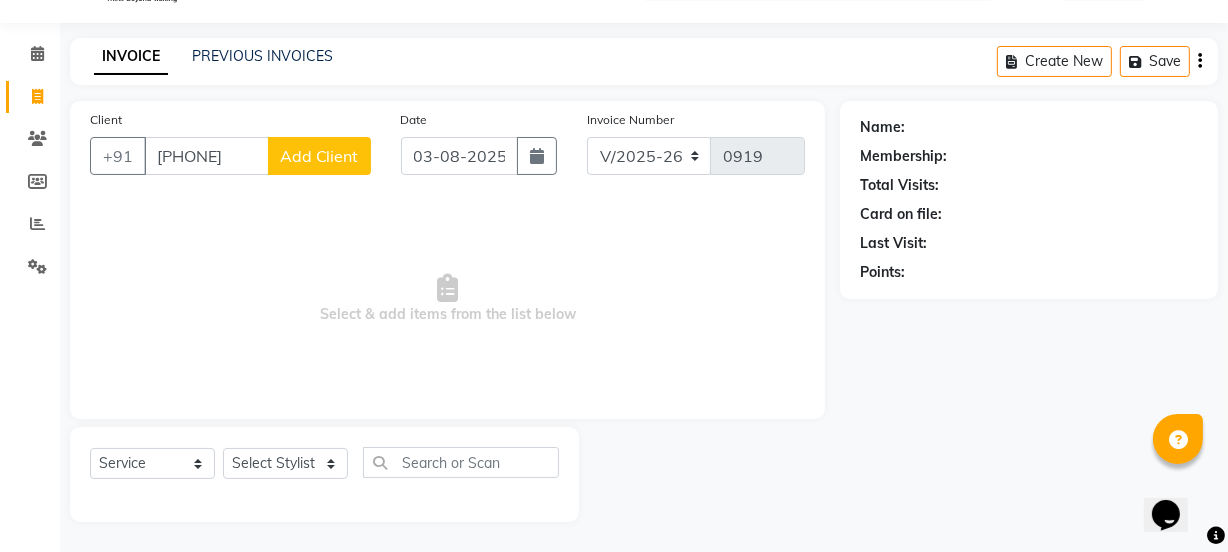 type on "[PHONE]" 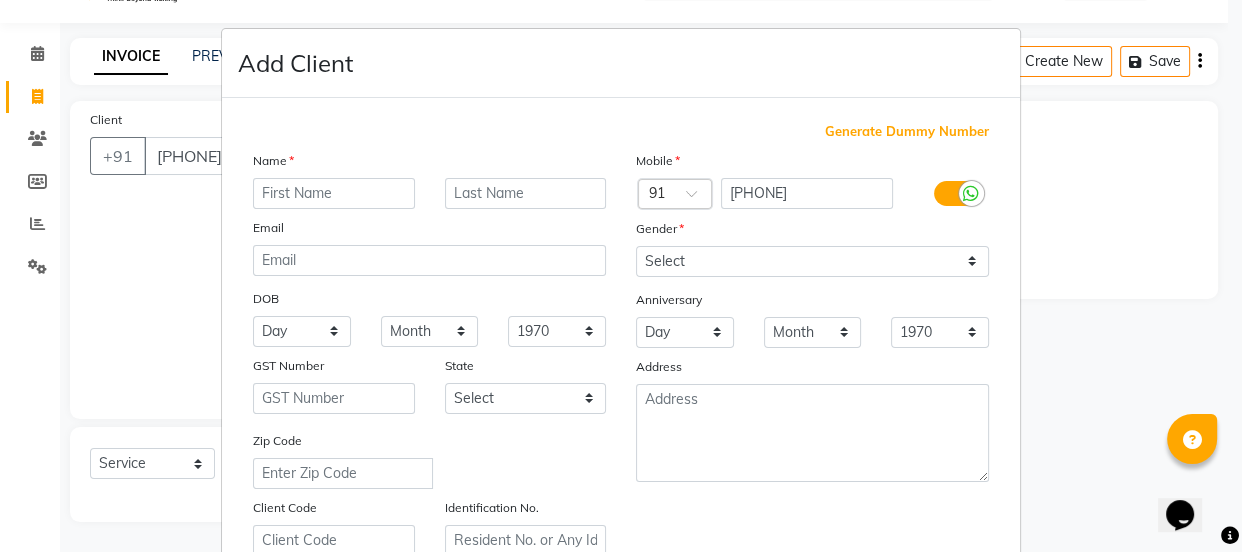 click at bounding box center [334, 193] 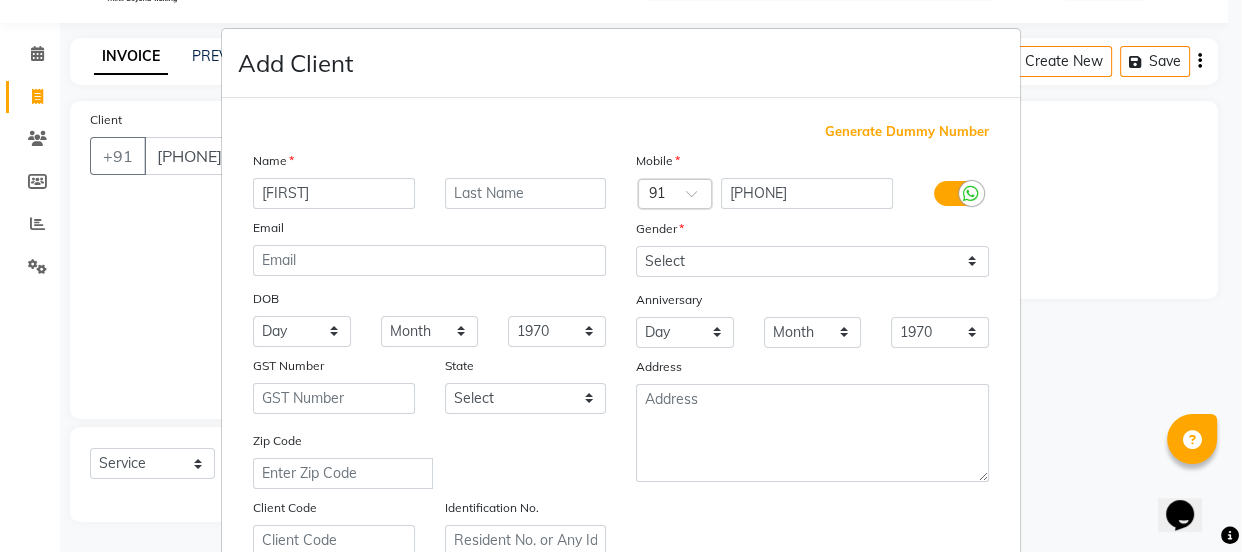 type on "[FIRST]" 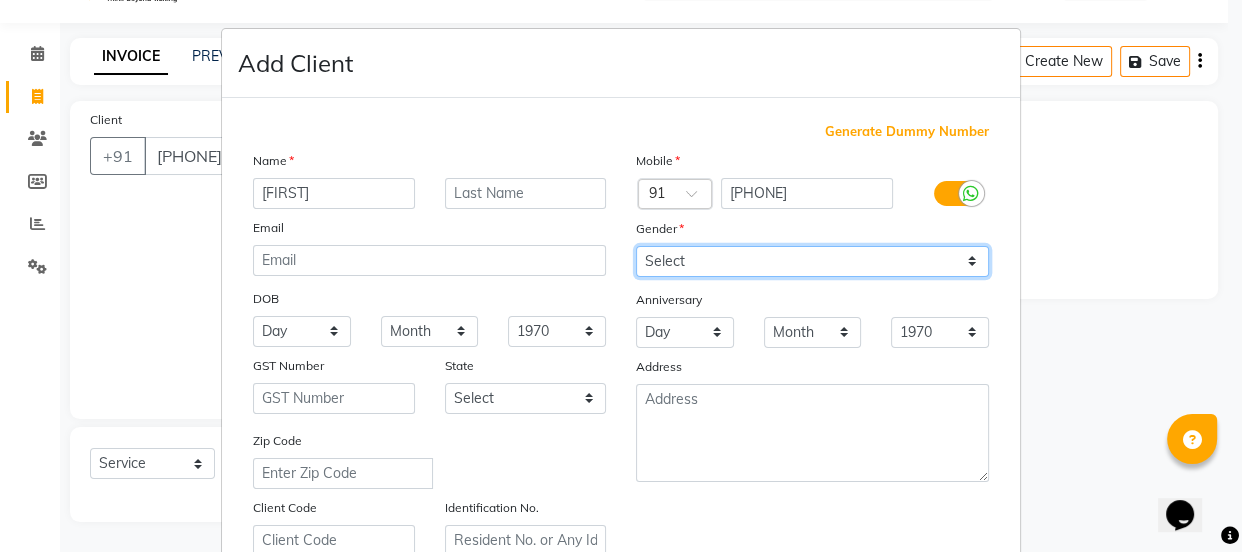 click on "Select Male Female Other Prefer Not To Say" at bounding box center (812, 261) 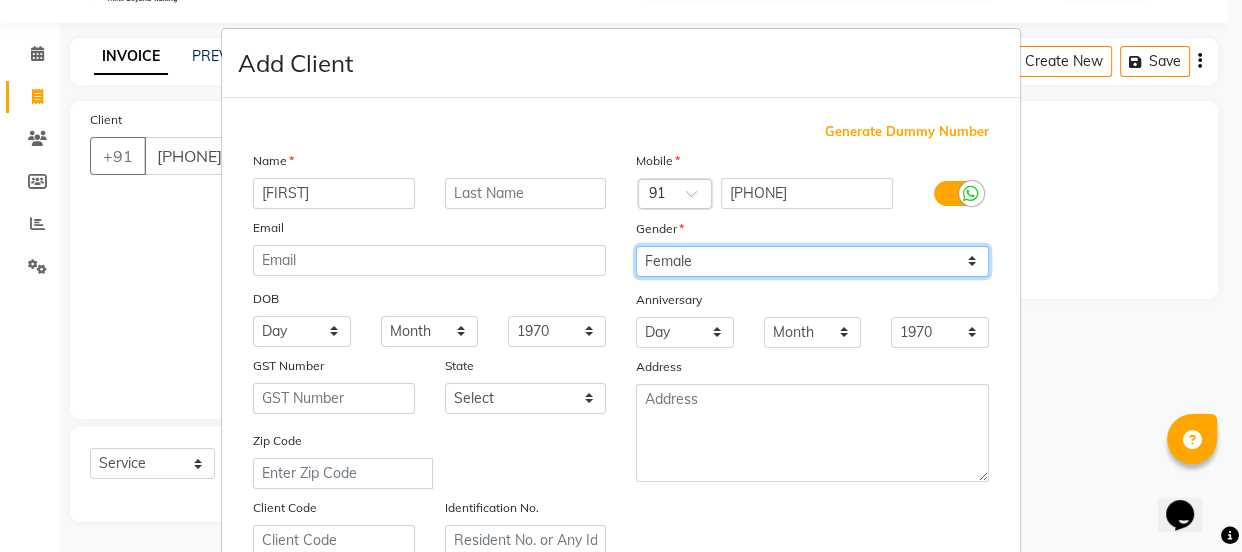 click on "Select Male Female Other Prefer Not To Say" at bounding box center (812, 261) 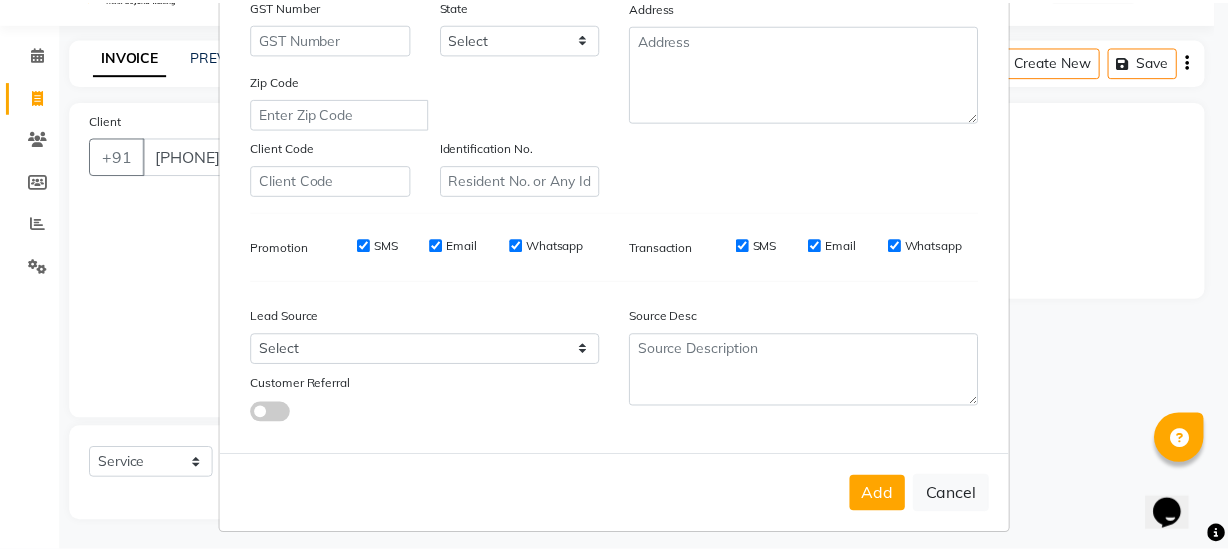 scroll, scrollTop: 377, scrollLeft: 0, axis: vertical 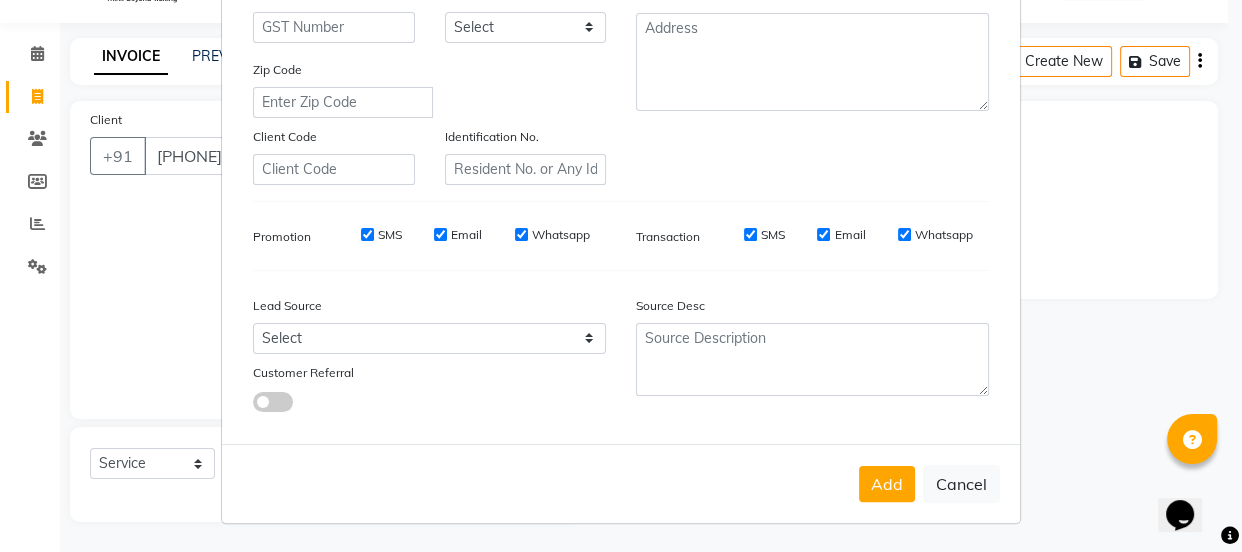 click on "SMS" at bounding box center [367, 234] 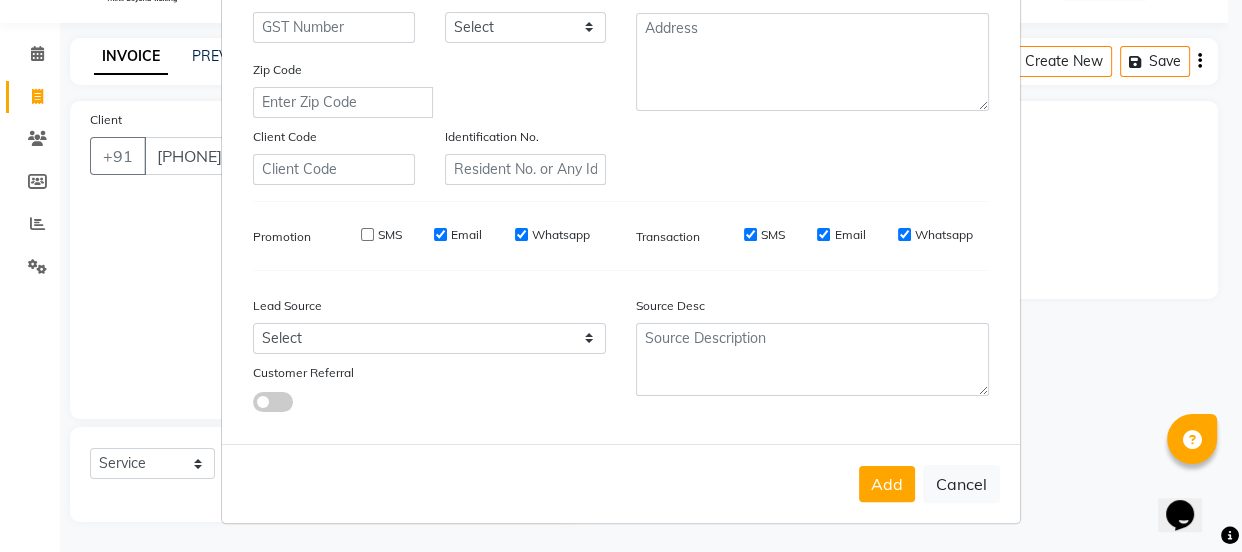click on "Email" at bounding box center (440, 234) 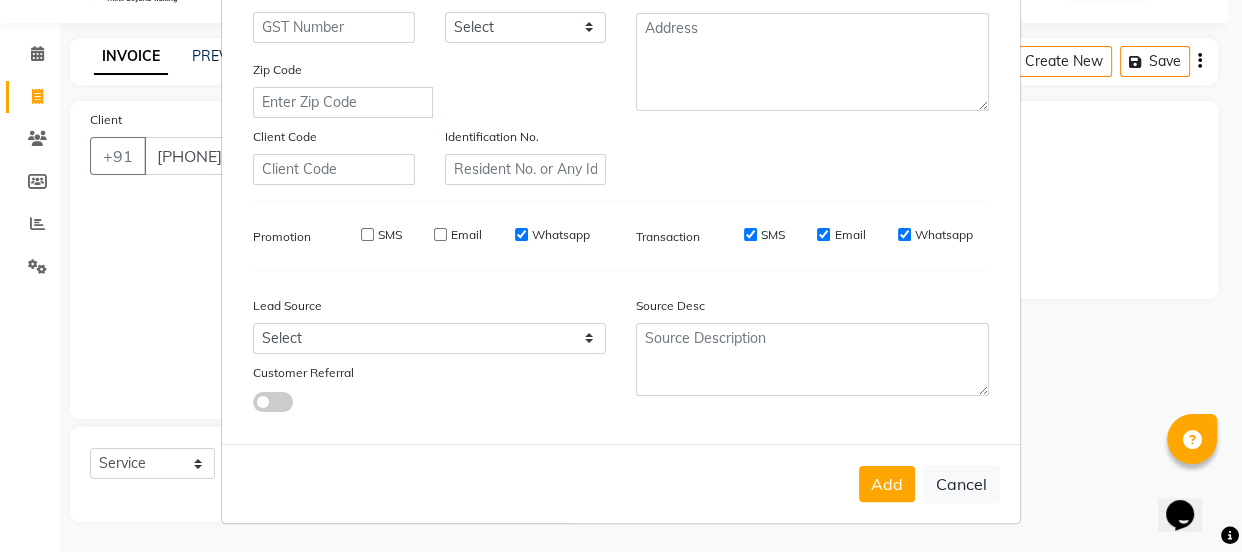 click on "Whatsapp" at bounding box center (521, 234) 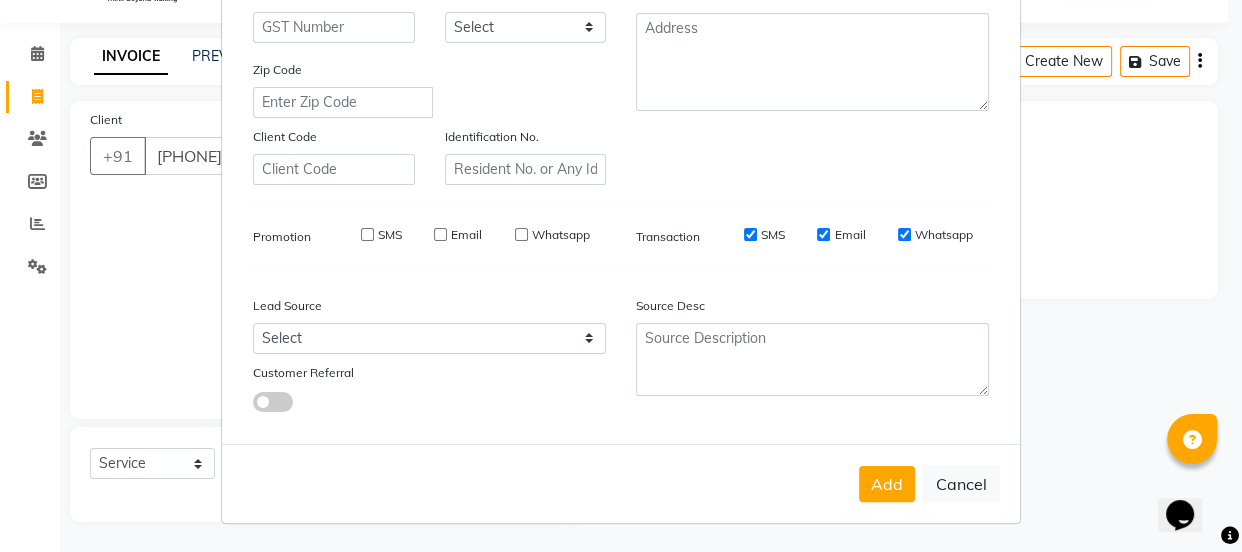 click on "SMS" at bounding box center (750, 234) 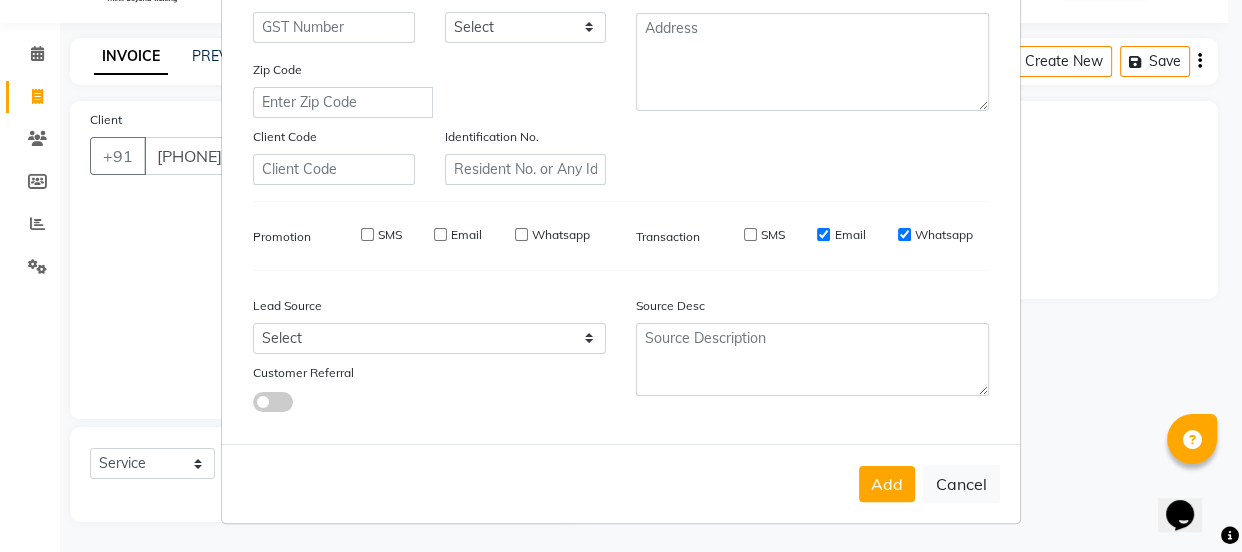 click on "Email" at bounding box center (823, 234) 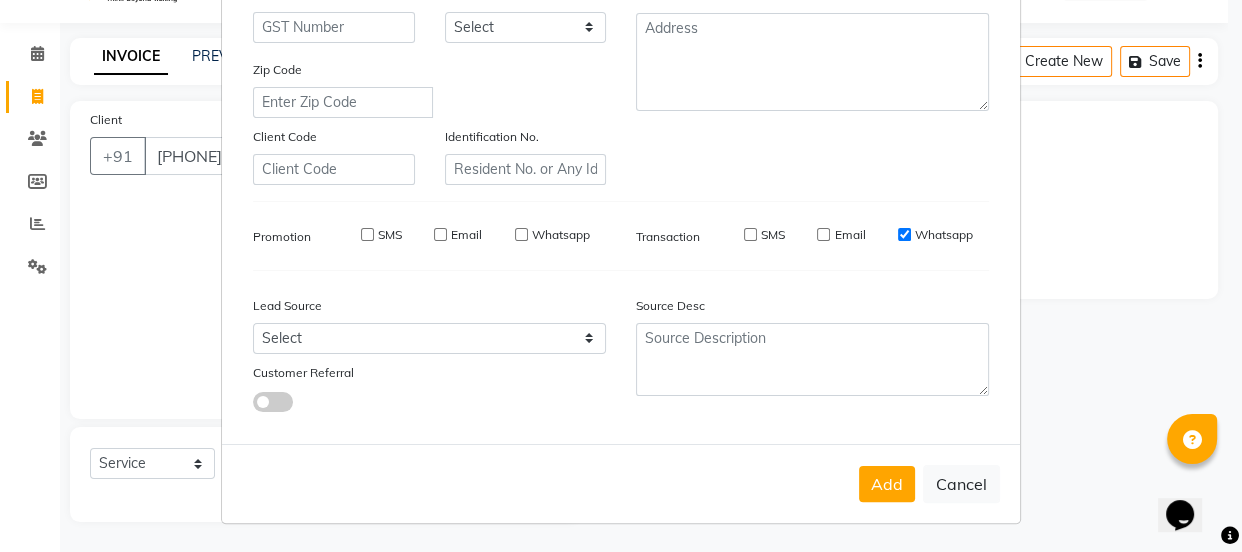 click on "Whatsapp" at bounding box center [904, 234] 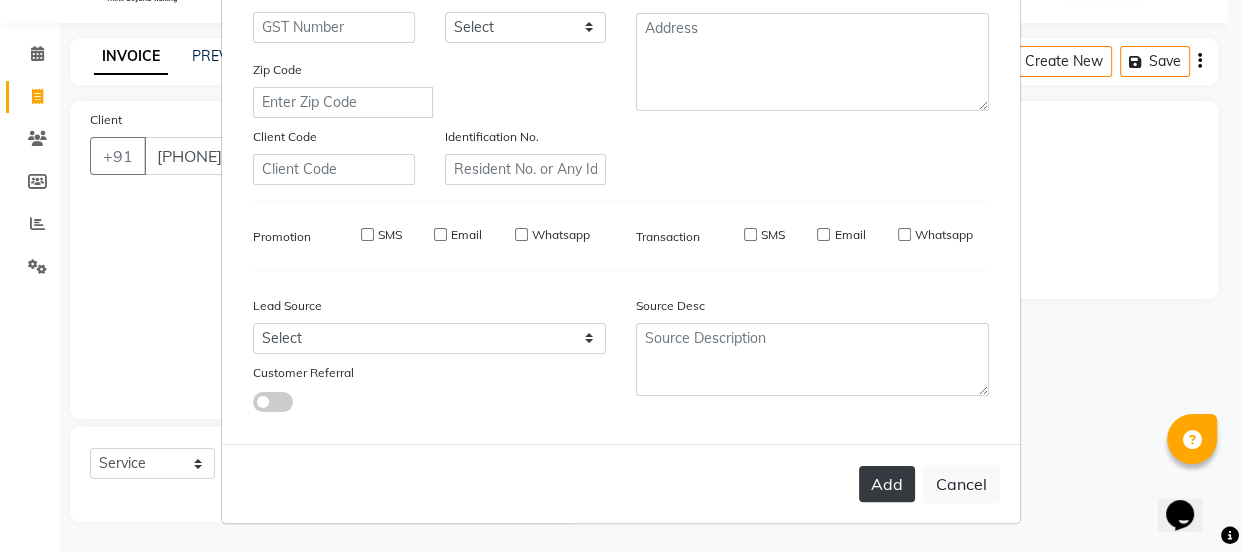 click on "Add" at bounding box center (887, 484) 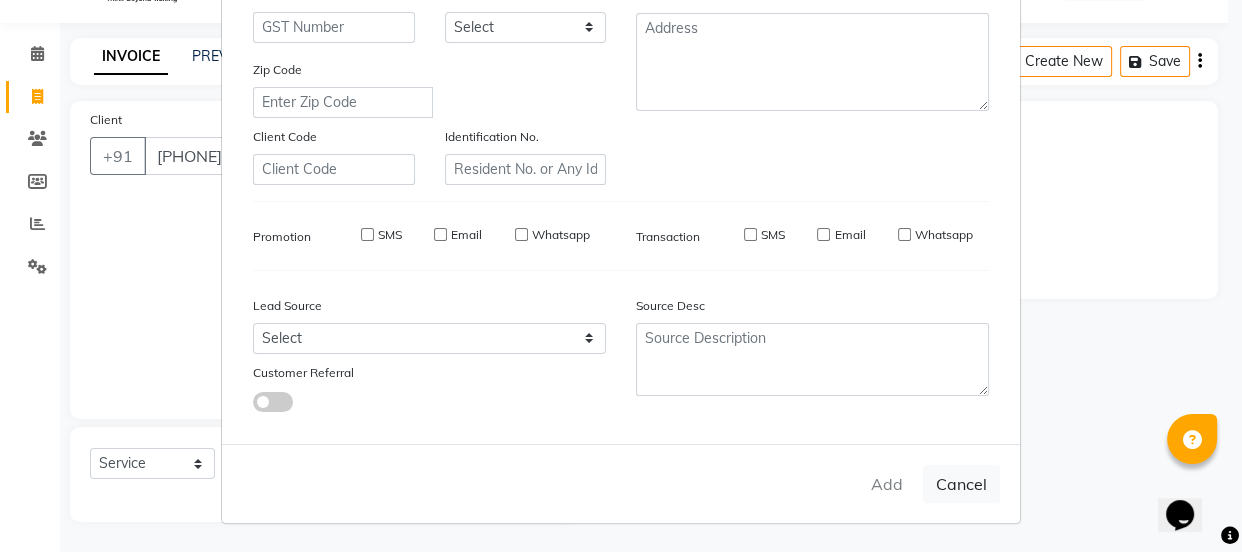 type on "74******99" 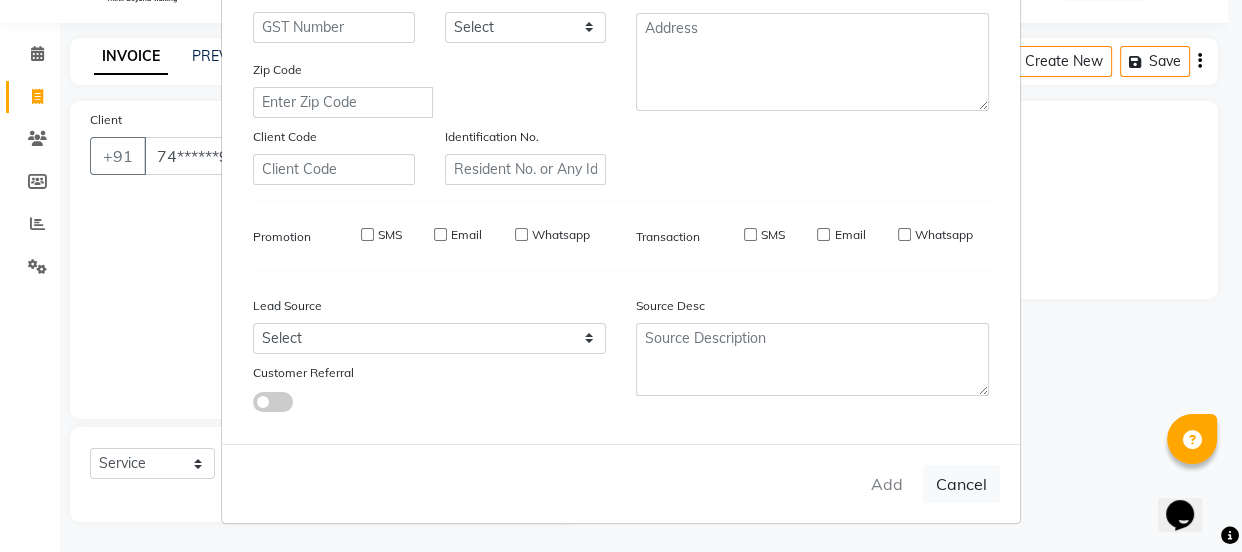checkbox on "false" 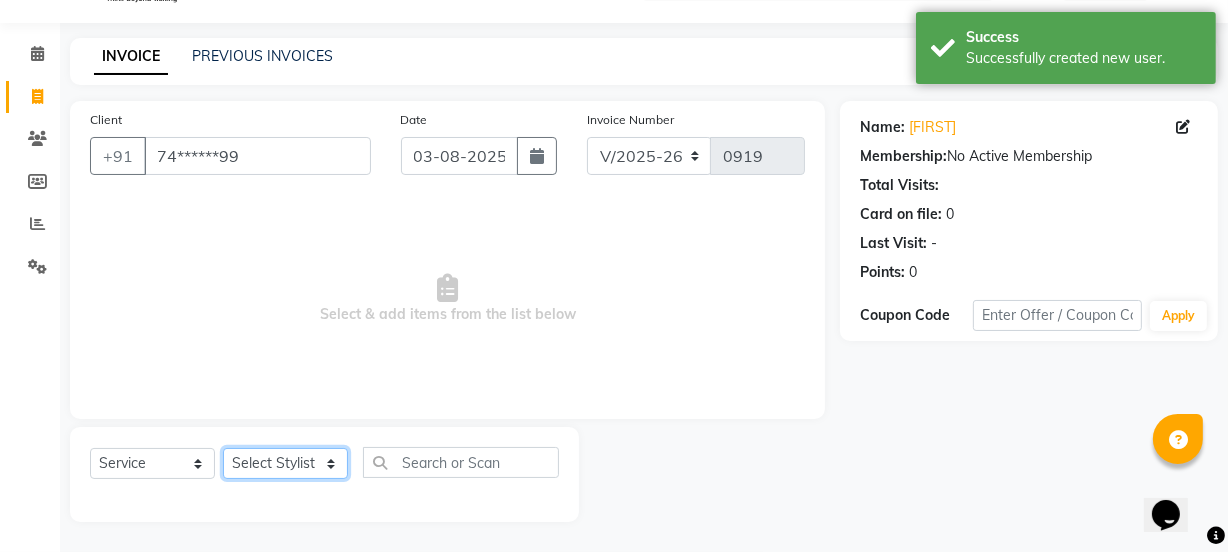 click on "Select Stylist IEEZY -Owner MS KOMAL  Ms Shraddha Rinku  Samiksha  Sr.Bu Rohini  Stylist Shree" 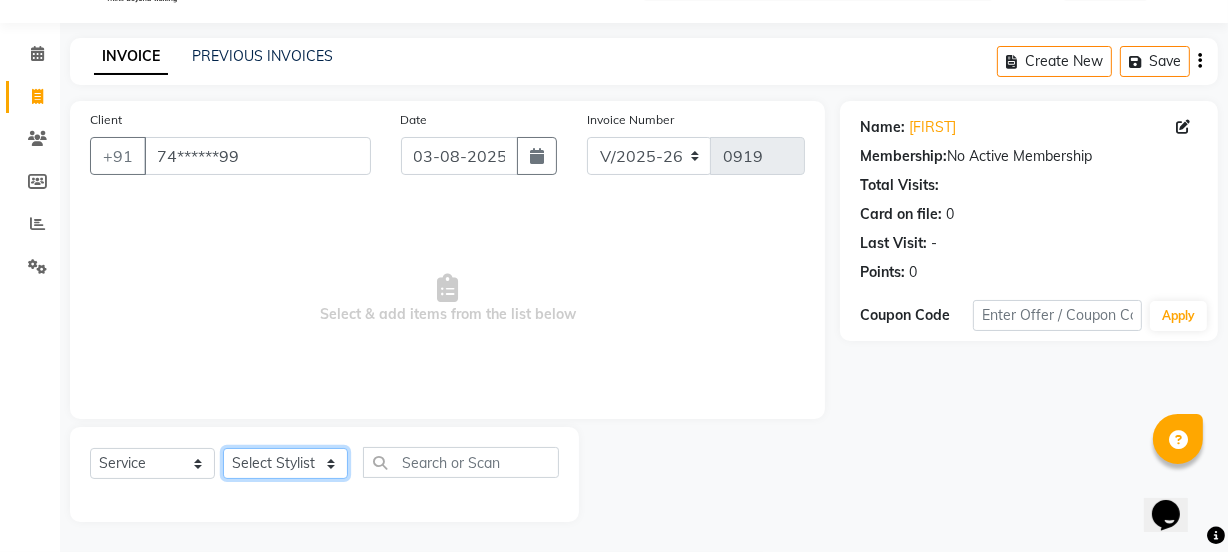 select on "77396" 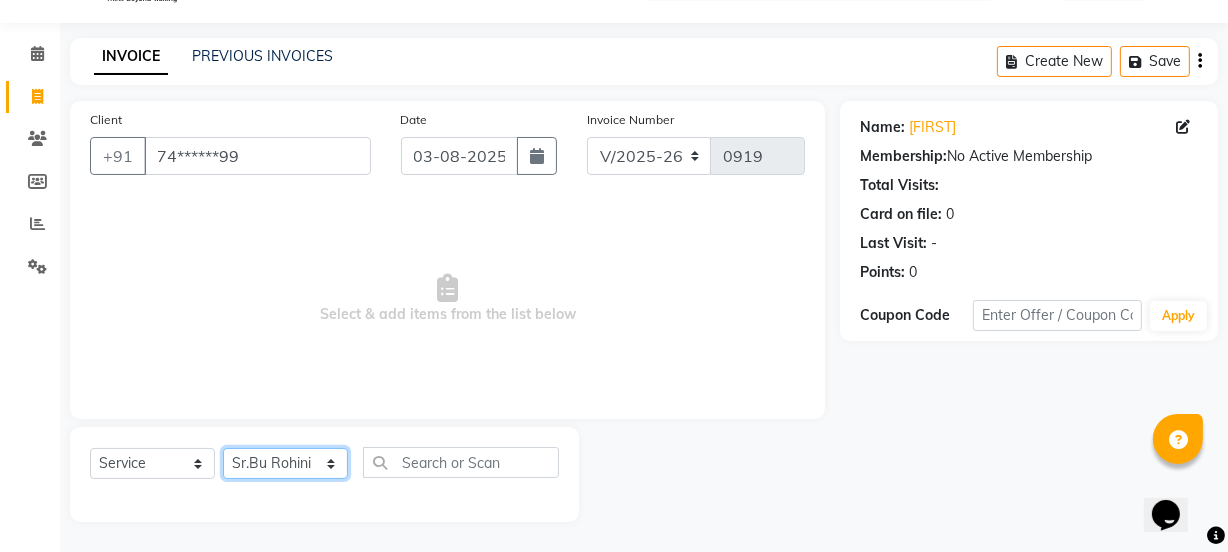 click on "Select Stylist IEEZY -Owner MS KOMAL  Ms Shraddha Rinku  Samiksha  Sr.Bu Rohini  Stylist Shree" 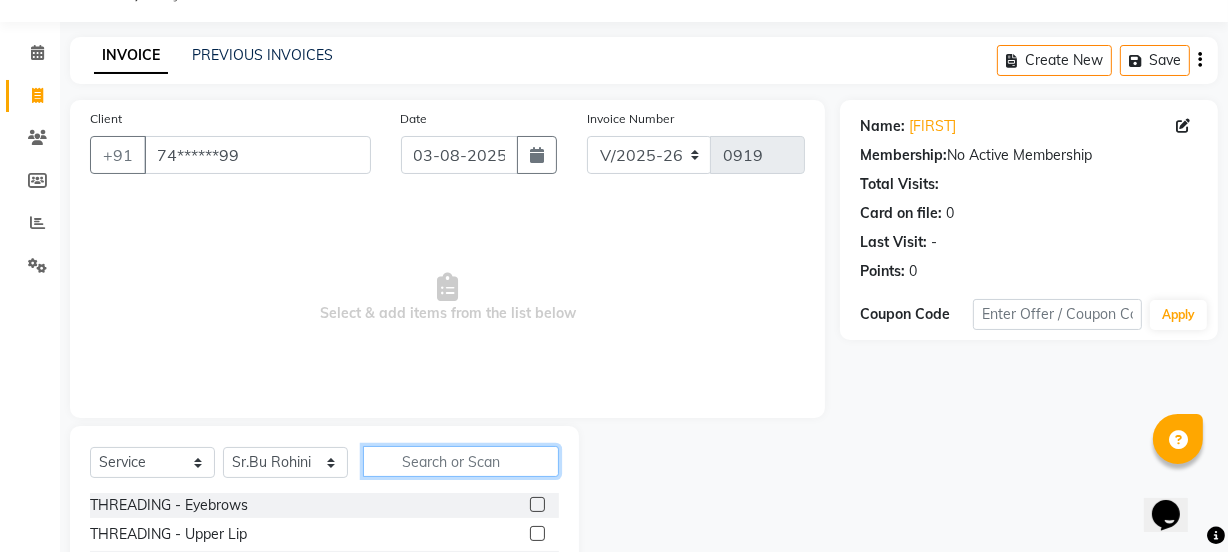 click 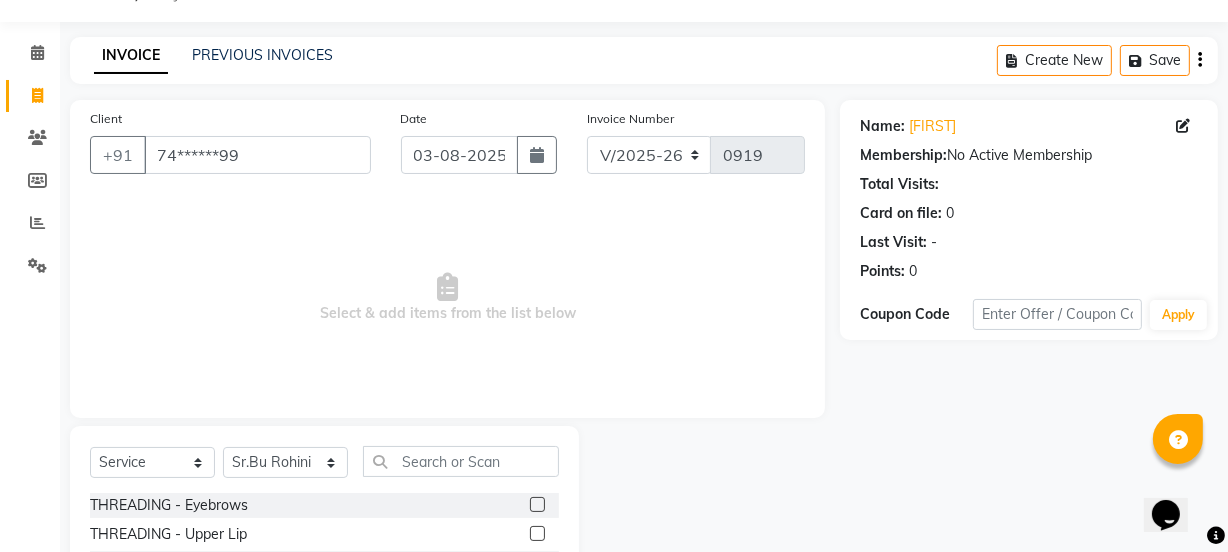 click 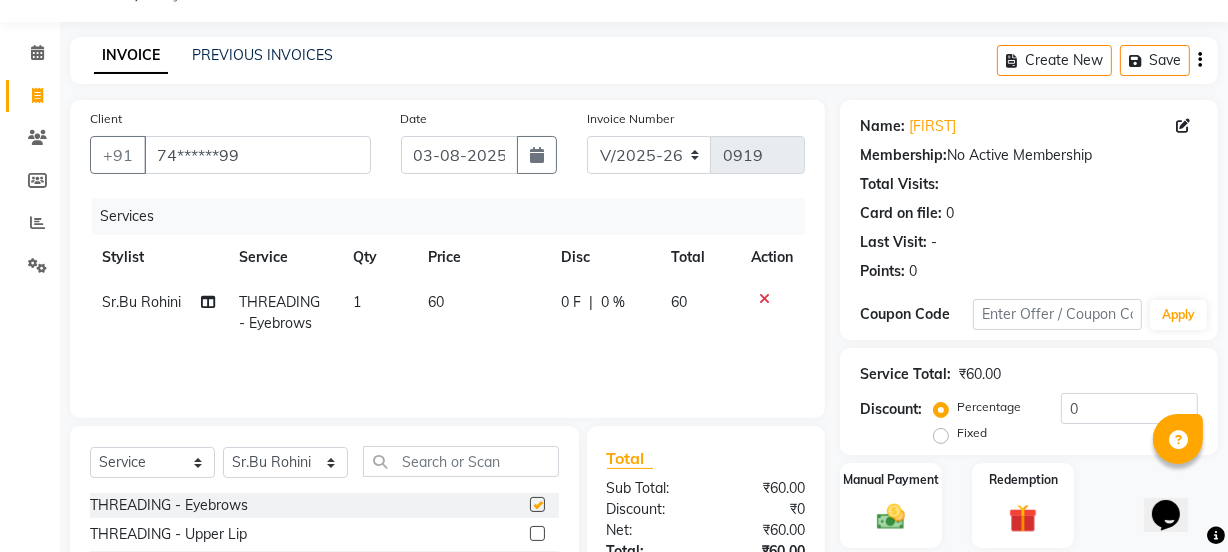 checkbox on "false" 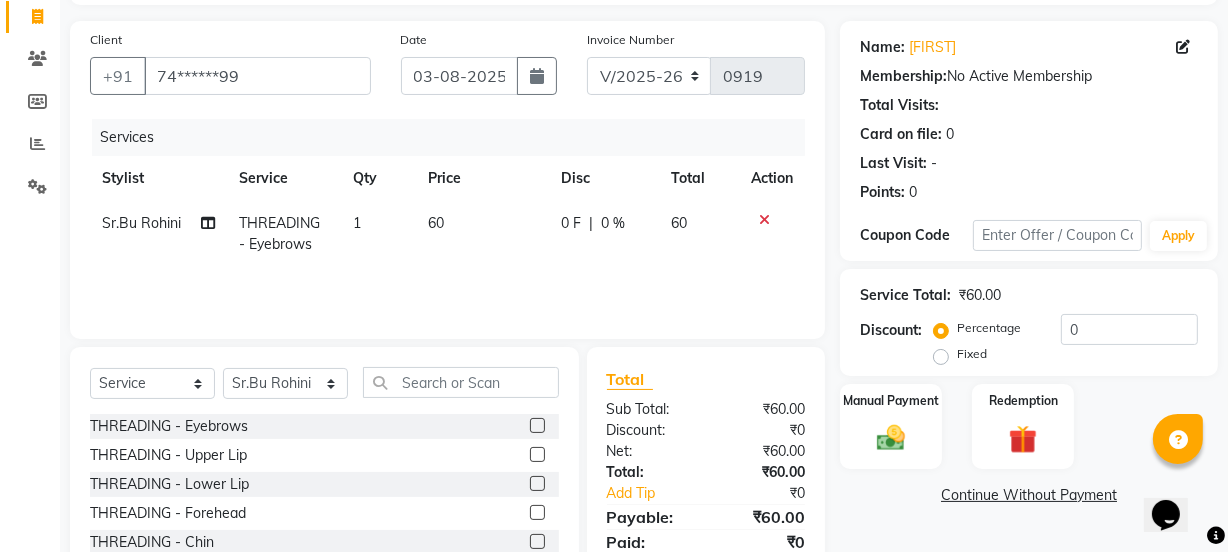 scroll, scrollTop: 250, scrollLeft: 0, axis: vertical 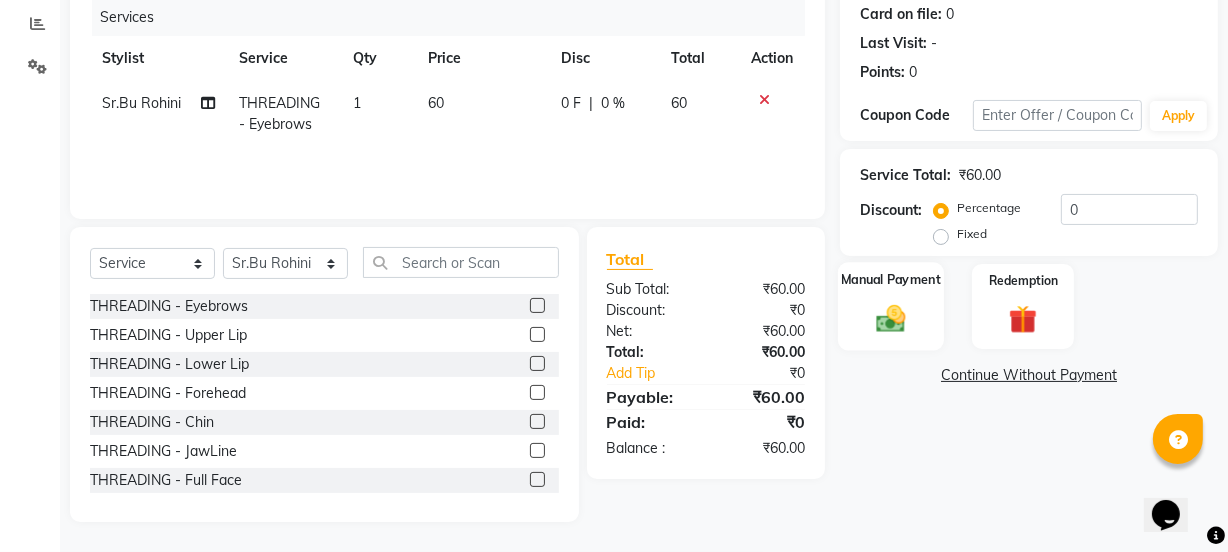 click 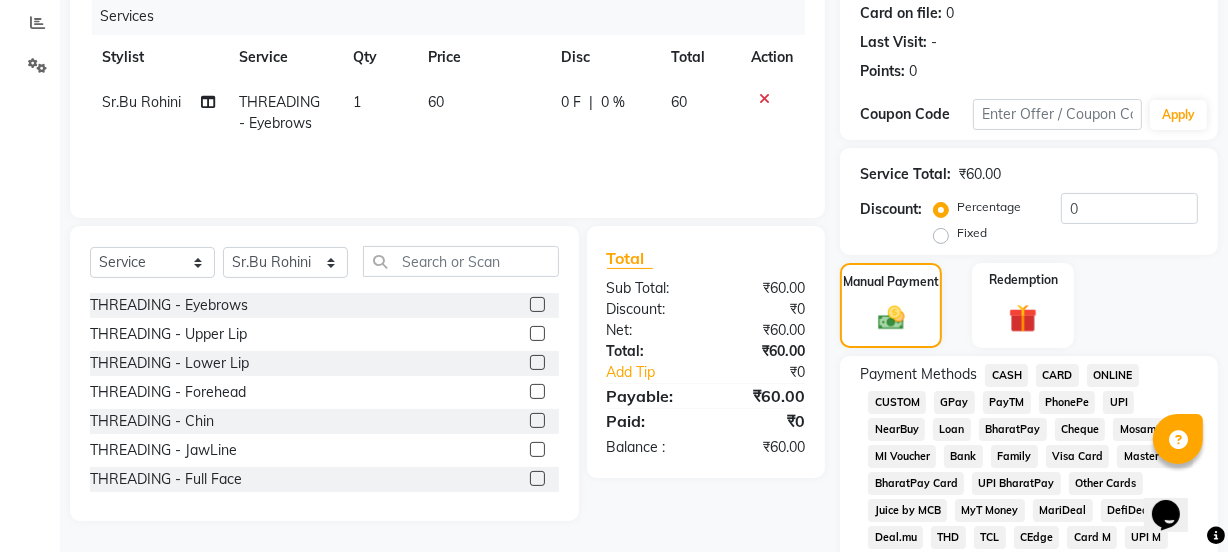 click on "GPay" 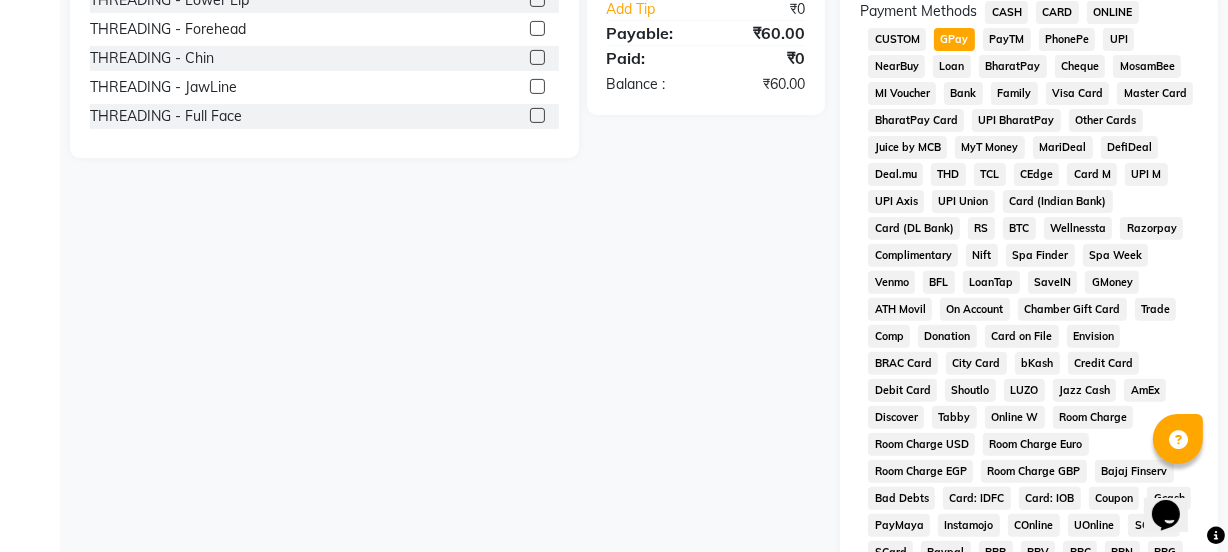 scroll, scrollTop: 977, scrollLeft: 0, axis: vertical 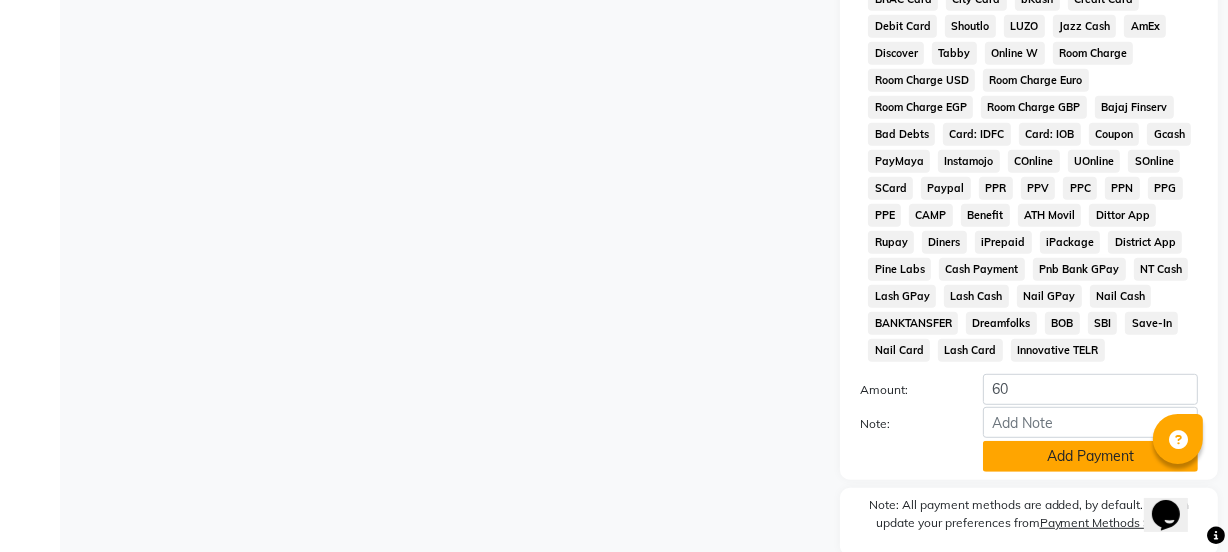 click on "Add Payment" 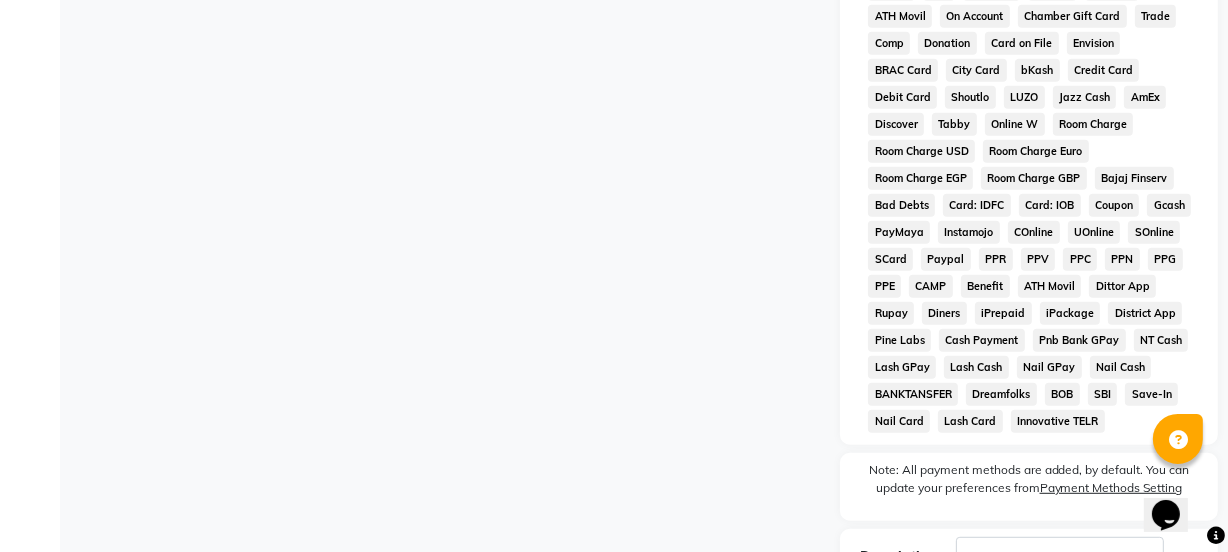 scroll, scrollTop: 1058, scrollLeft: 0, axis: vertical 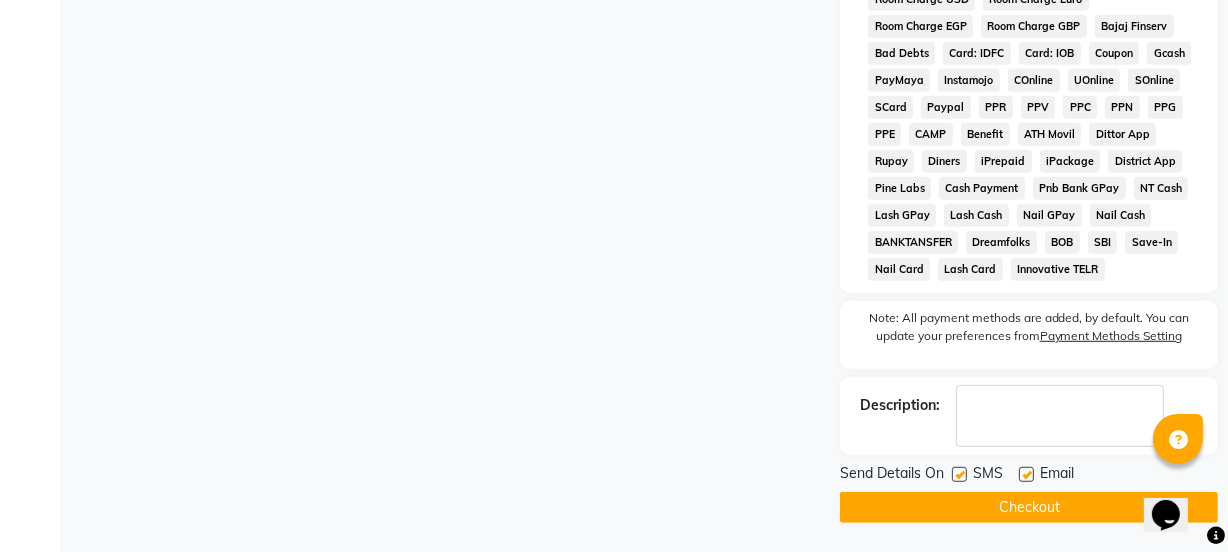 click on "Checkout" 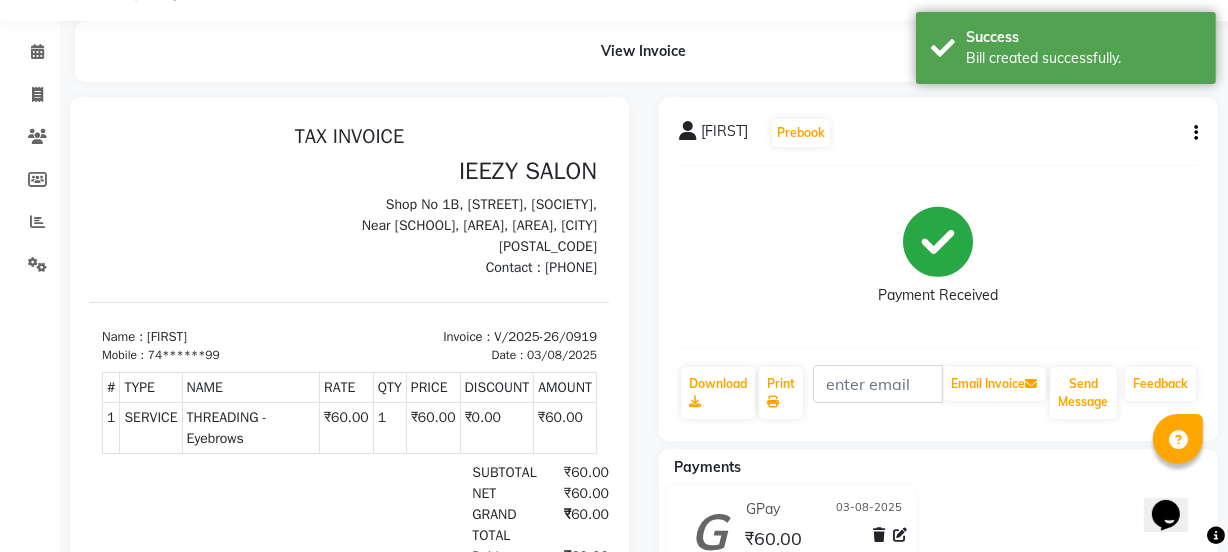 scroll, scrollTop: 0, scrollLeft: 0, axis: both 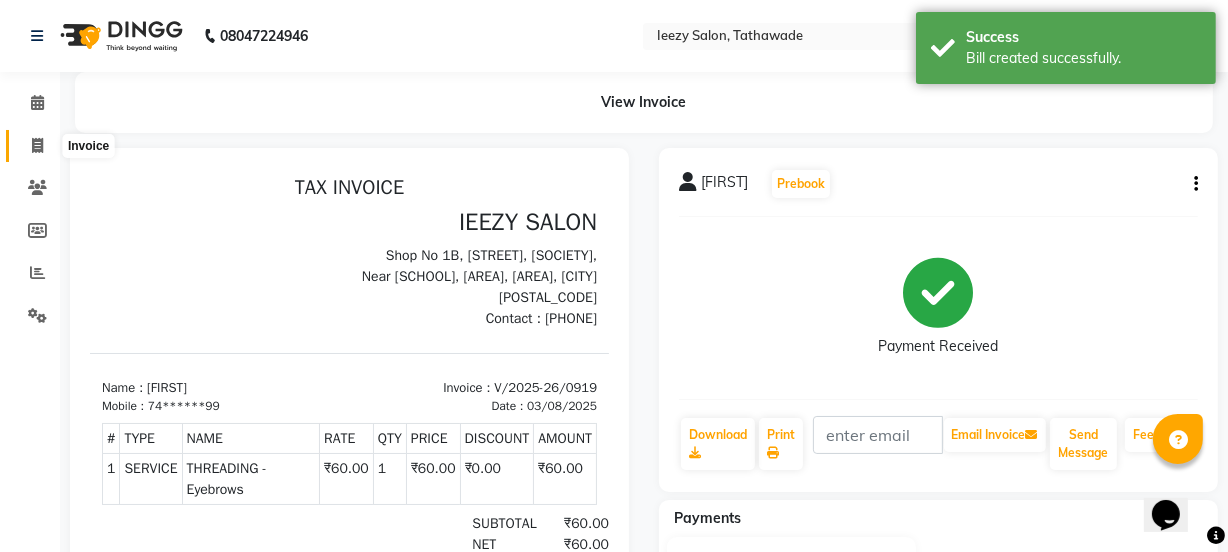 click 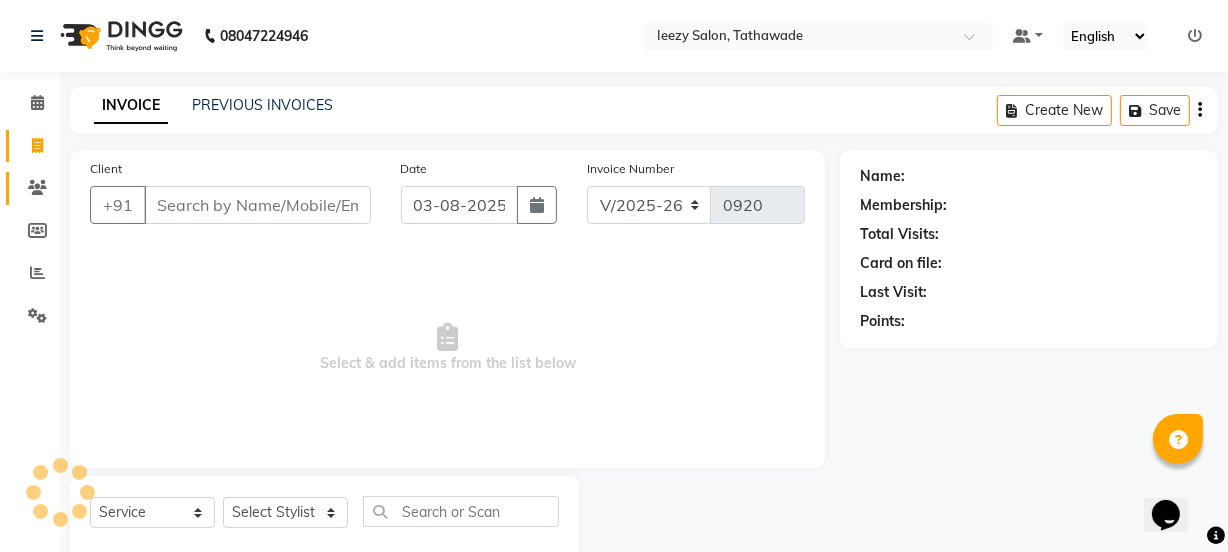 scroll, scrollTop: 50, scrollLeft: 0, axis: vertical 